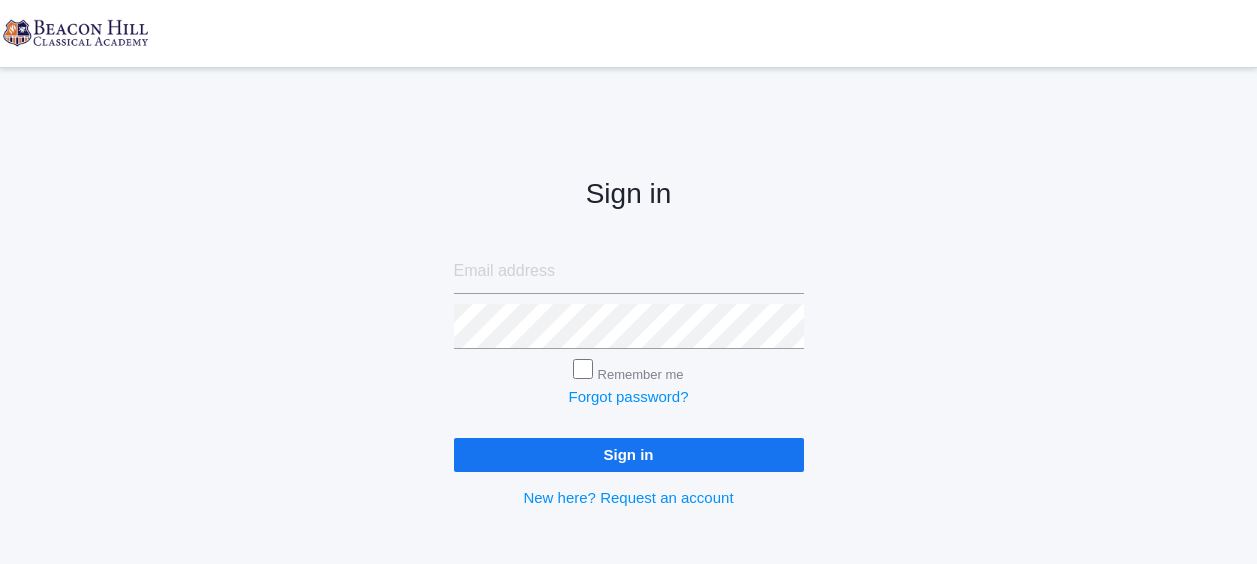 scroll, scrollTop: 0, scrollLeft: 0, axis: both 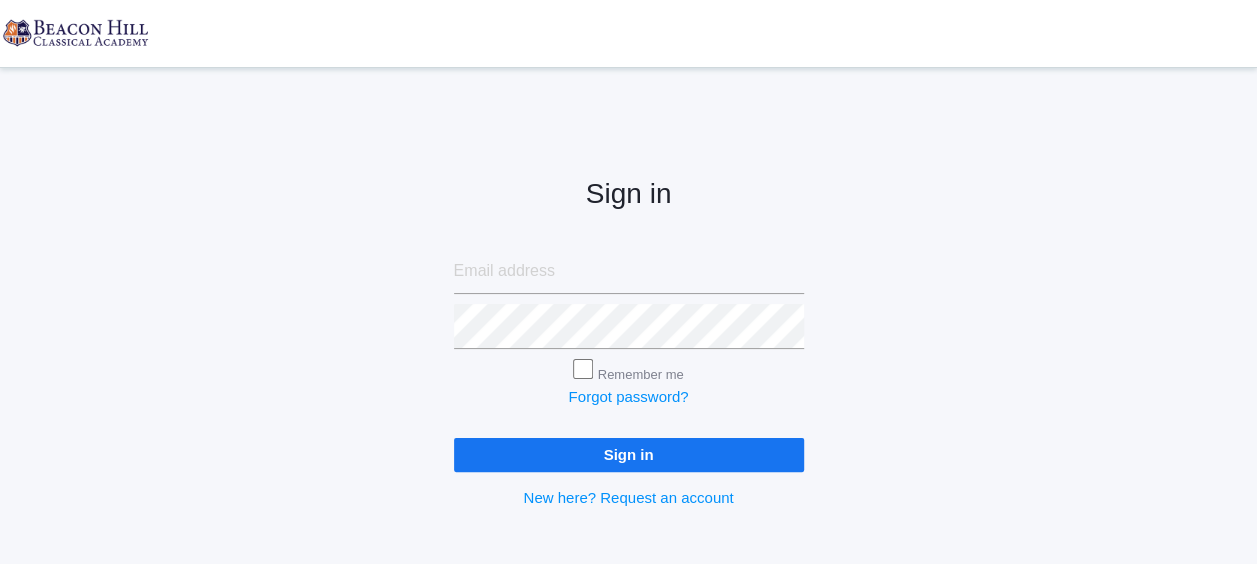 type on "[EMAIL_ADDRESS][DOMAIN_NAME]" 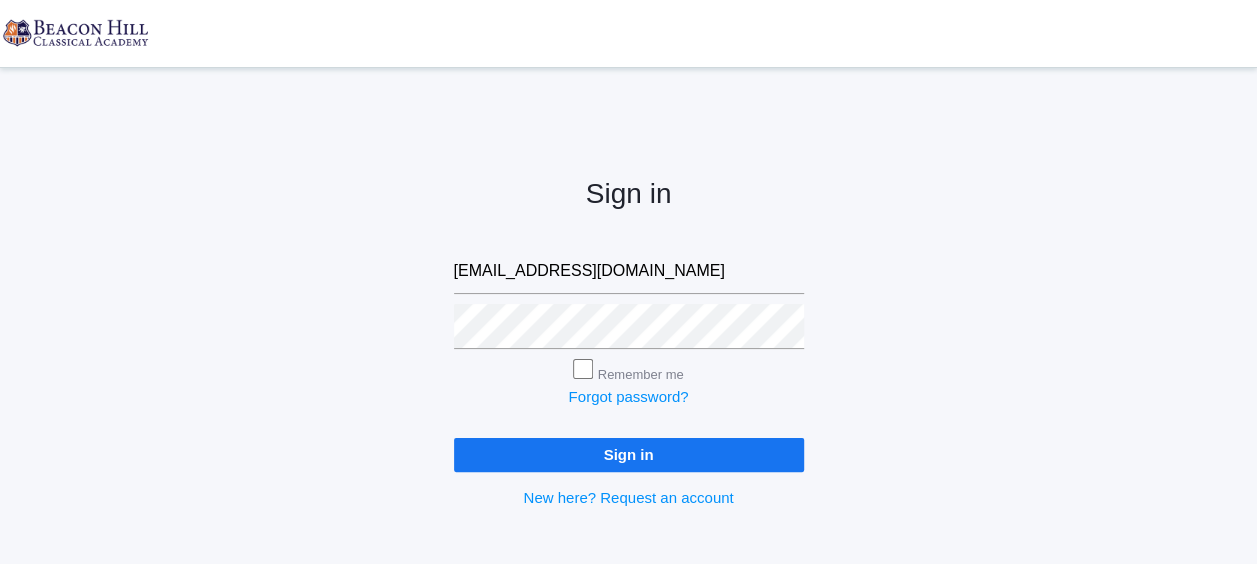 click on "Sign in" at bounding box center [629, 454] 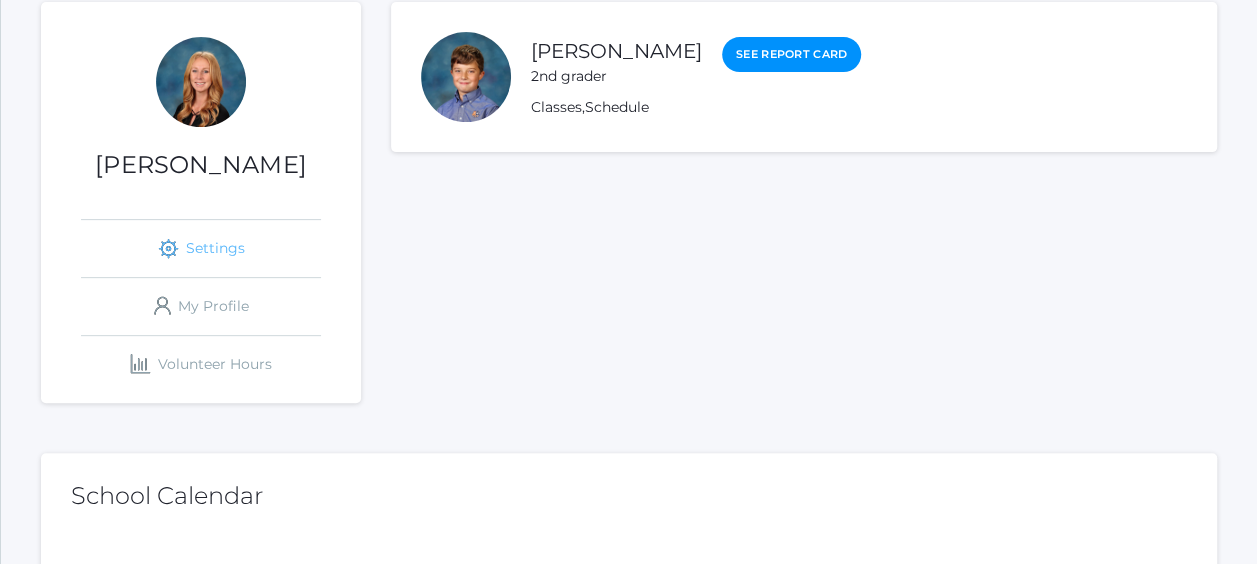 scroll, scrollTop: 0, scrollLeft: 0, axis: both 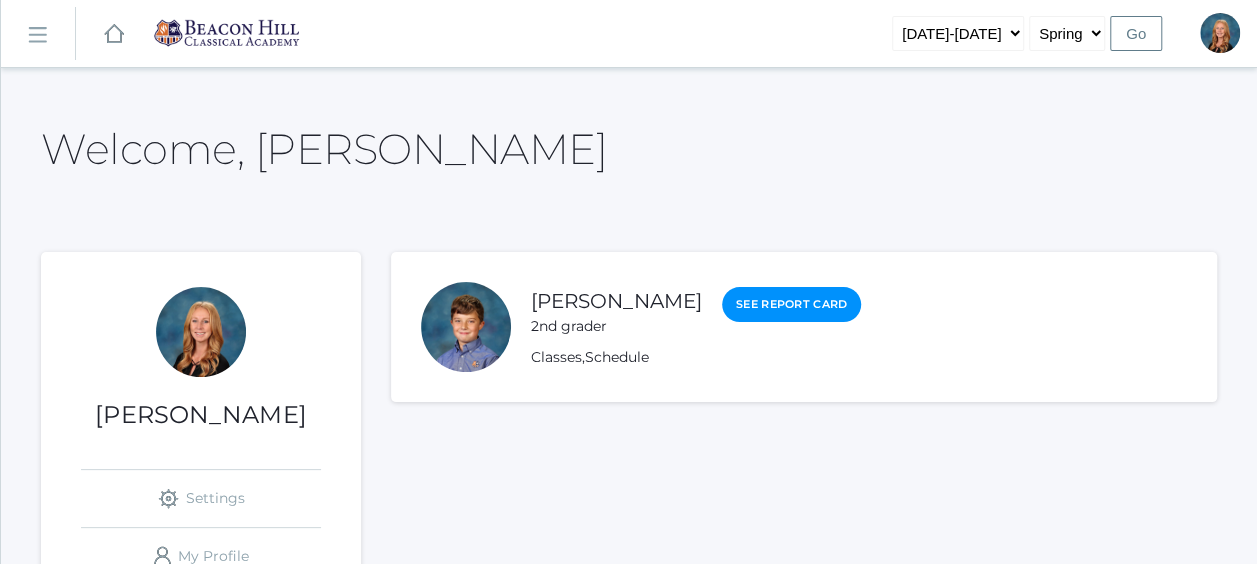 click 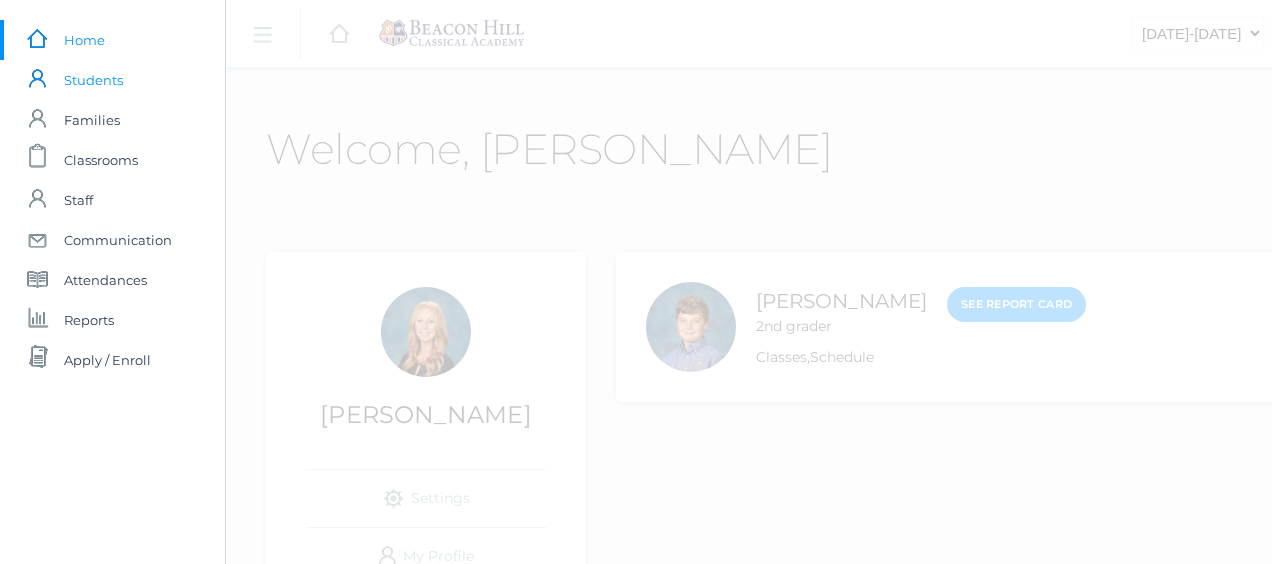click on "Students" at bounding box center (93, 80) 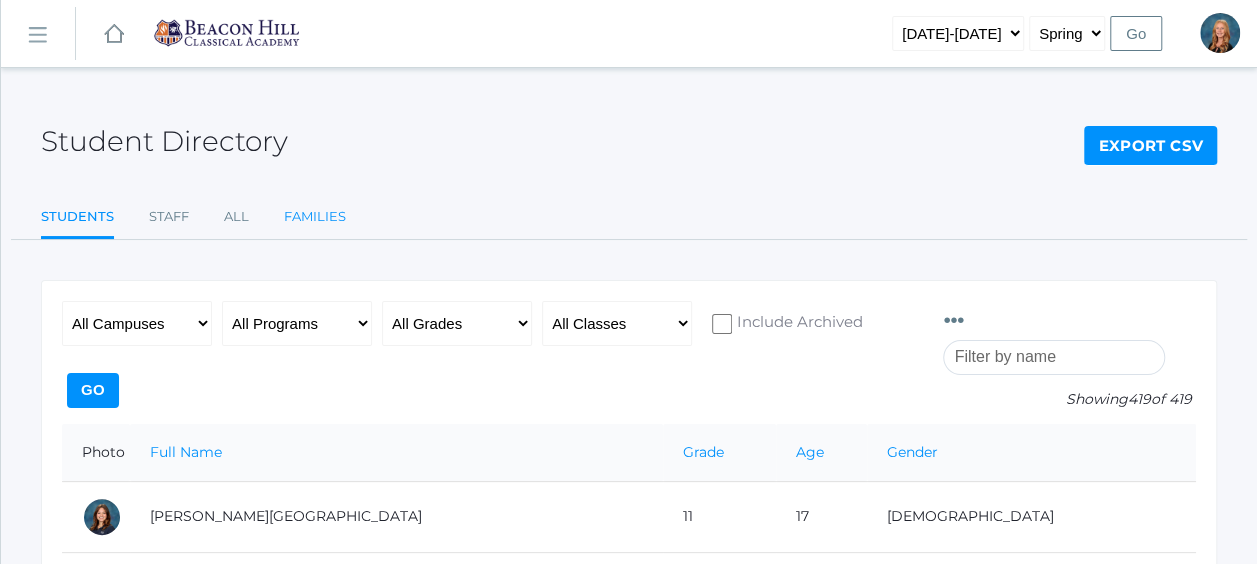scroll, scrollTop: 135, scrollLeft: 0, axis: vertical 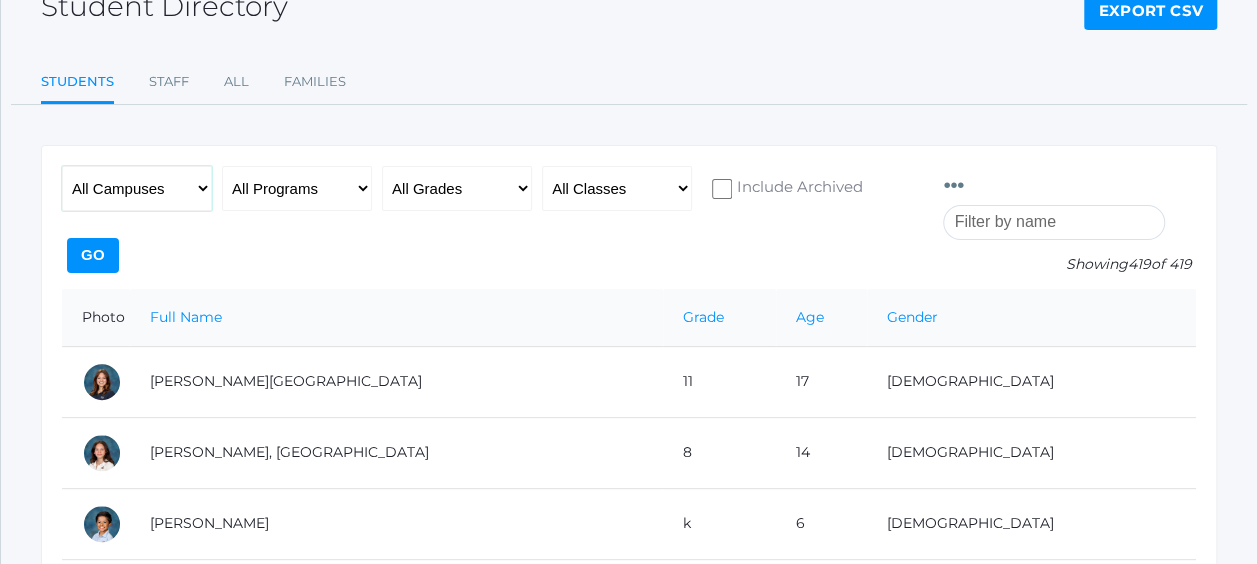 click on "All Campuses
[GEOGRAPHIC_DATA]" at bounding box center (137, 188) 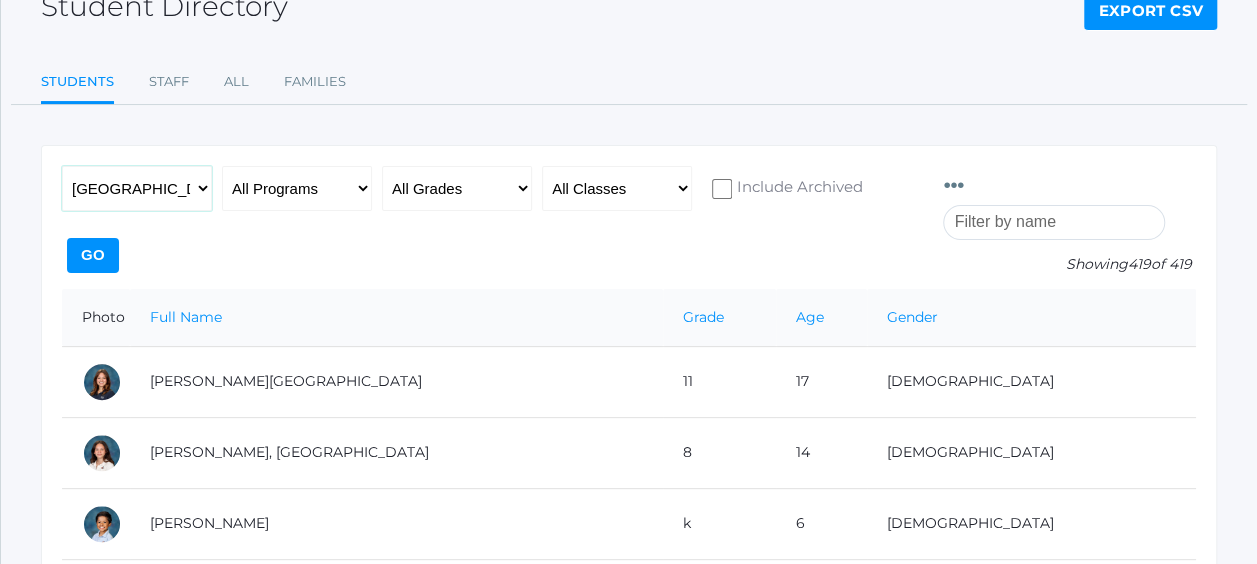 click on "All Campuses
[GEOGRAPHIC_DATA]" at bounding box center [137, 188] 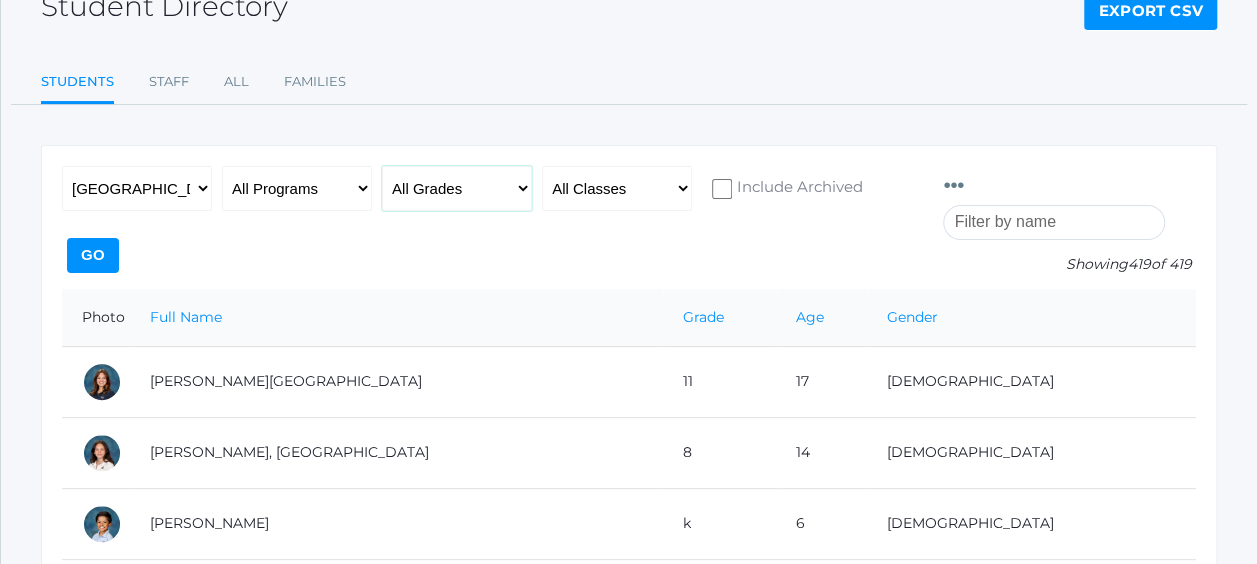 click on "All Grades
Grammar
- Kindergarten
- 1st Grade
- 2nd Grade
- 3rd Grade
- 4th Grade
- 5th Grade
Logic
- 6th Grade
- 7th Grade
- 8th Grade
Rhetoric
- 9th Grade
- 10th Grade
- 11th Grade
- 12th Grade" at bounding box center [457, 188] 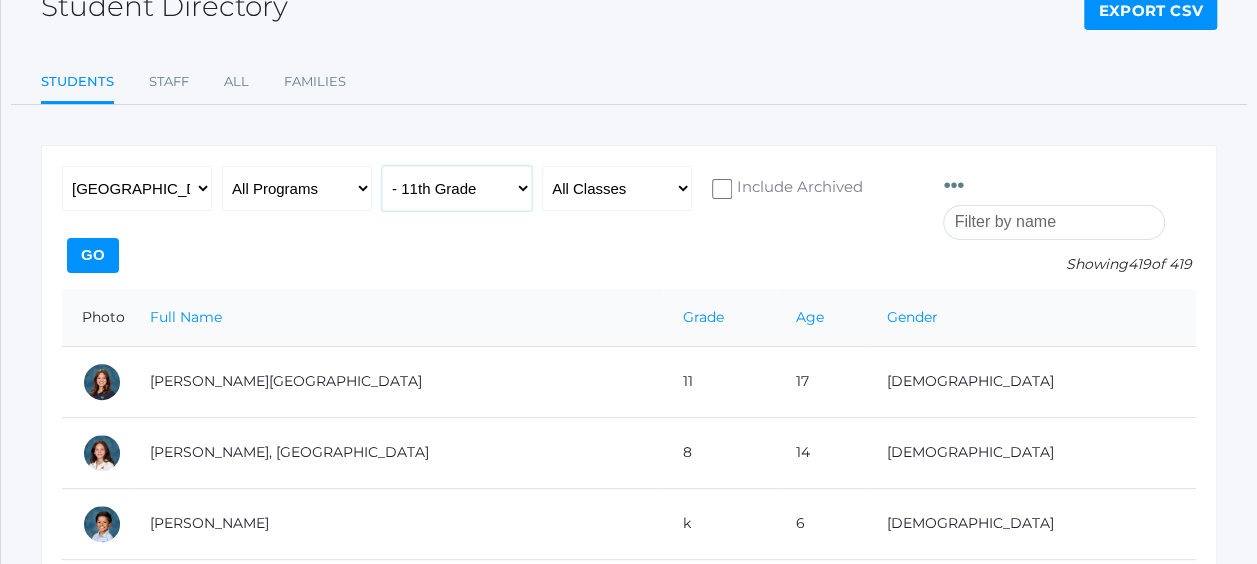 click on "All Grades
Grammar
- Kindergarten
- 1st Grade
- 2nd Grade
- 3rd Grade
- 4th Grade
- 5th Grade
Logic
- 6th Grade
- 7th Grade
- 8th Grade
Rhetoric
- 9th Grade
- 10th Grade
- 11th Grade
- 12th Grade" at bounding box center (457, 188) 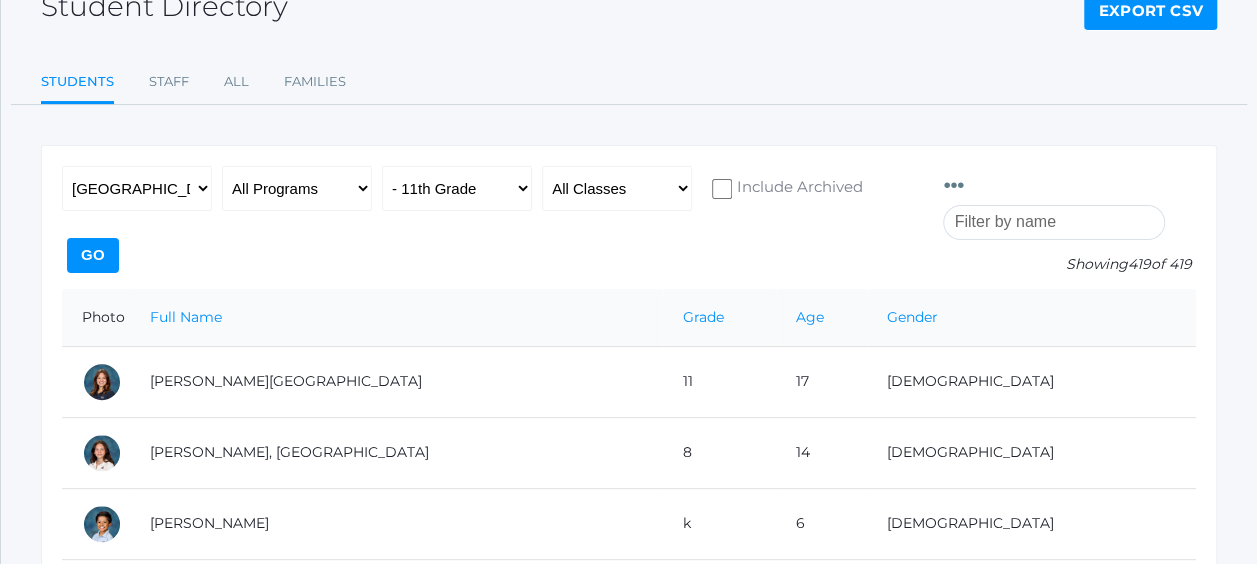 click on "Go" at bounding box center [93, 255] 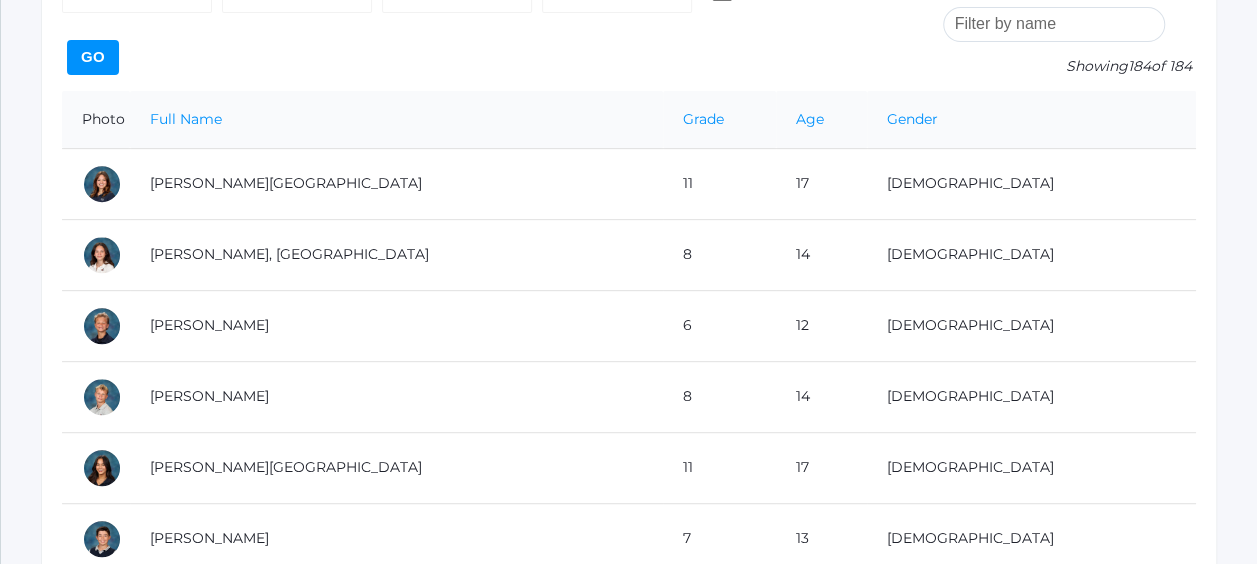 scroll, scrollTop: 3, scrollLeft: 0, axis: vertical 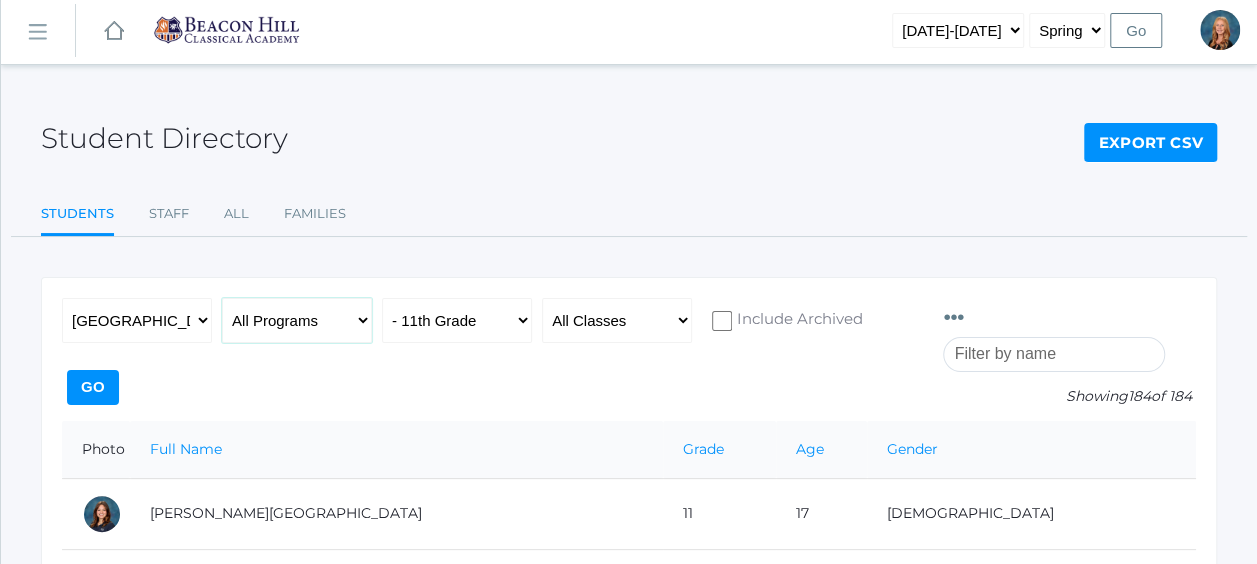 click on "All Programs
Full-Time
Collaborative
Four-Day
Affiliate" at bounding box center (297, 320) 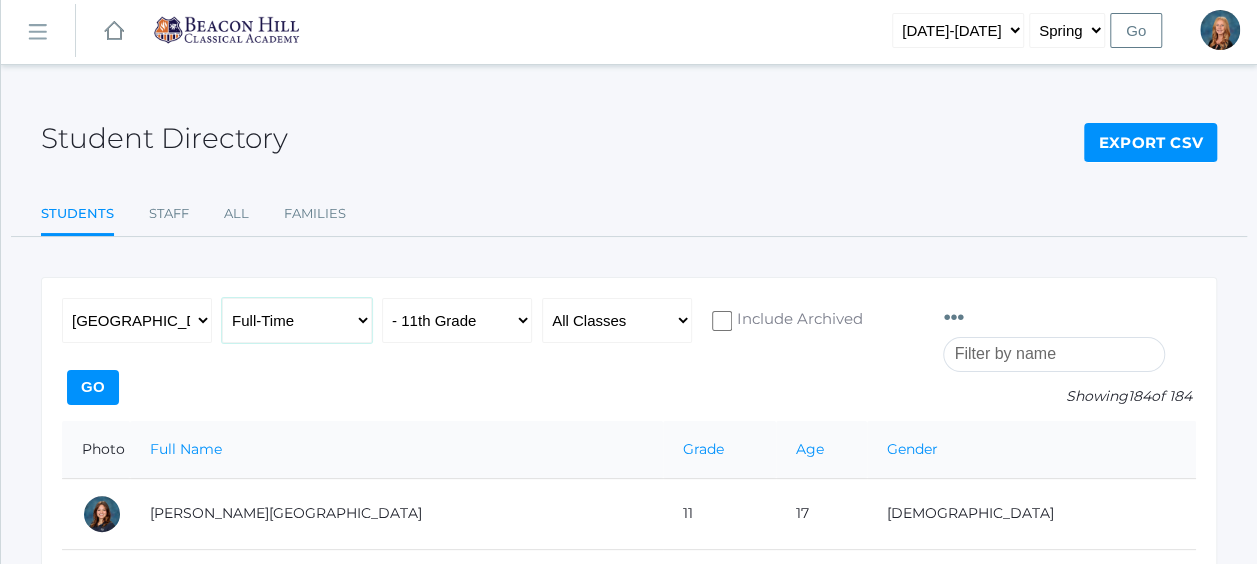 click on "All Programs
Full-Time
Collaborative
Four-Day
Affiliate" at bounding box center (297, 320) 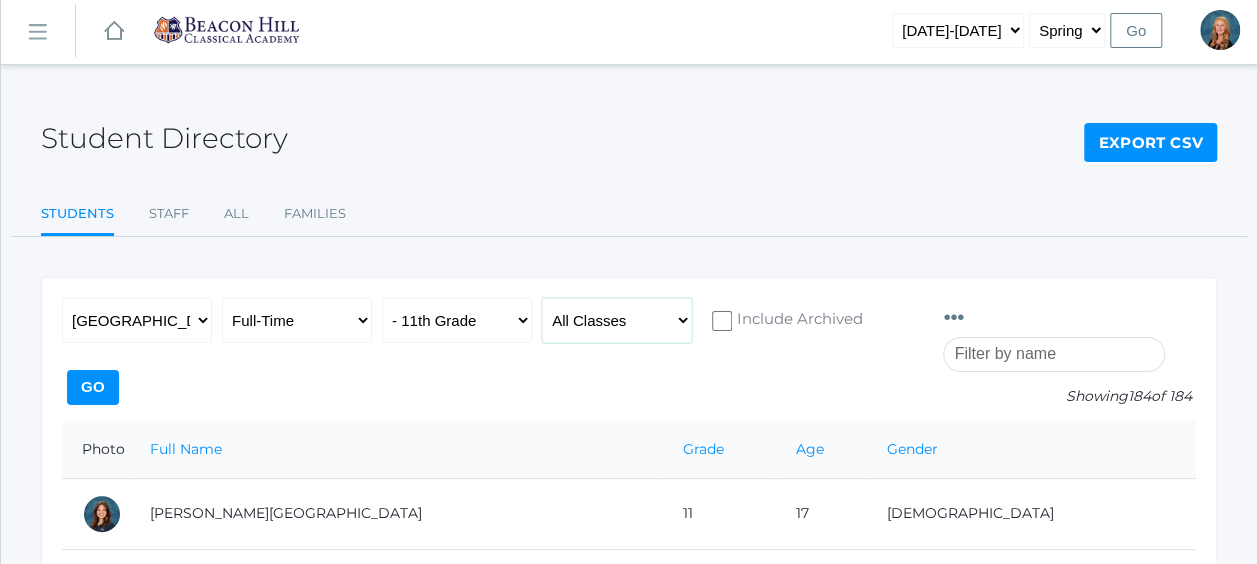 click on "All Classes
Grammar
- *KIND - Kindergarten AM
- *KIND - Kindergarten PM
- *KNDC - Kinder Enrichment AM
- *KNDC - Kinder Enrichment PM
- 01LA - First Grade Barber
- 01LA - First Grade Dewey
- 02LA - Second Grade Balli
- 02LA - Second Grade Nicholls
- 03LA - Third Grade Deutsch
- 03LA - Third Grade Webster
- 04LA - Fourth Grade Bradley
- 04LA - Fourth Grade Ewing
- 05ART - Art 5 Bence
- 05ART - Art 5 Salazar
- 05CITIZEN - Citizenship and Stewardship 5 Bence
- 05CITIZEN - Citizenship and Stewardship 5 Salazar
- 05LA - Language Arts 5 Bence
- 05LA - Language Arts 5 Salazar
- 05LATIN - Latin 5 Bence
- 05LATIN - Latin 5 Salazar
- 05MATH - Mathematics 5 Bence
- 05MATH - Mathematics 5 Salazar
- 05SCI - Science 5 Bence" at bounding box center (617, 320) 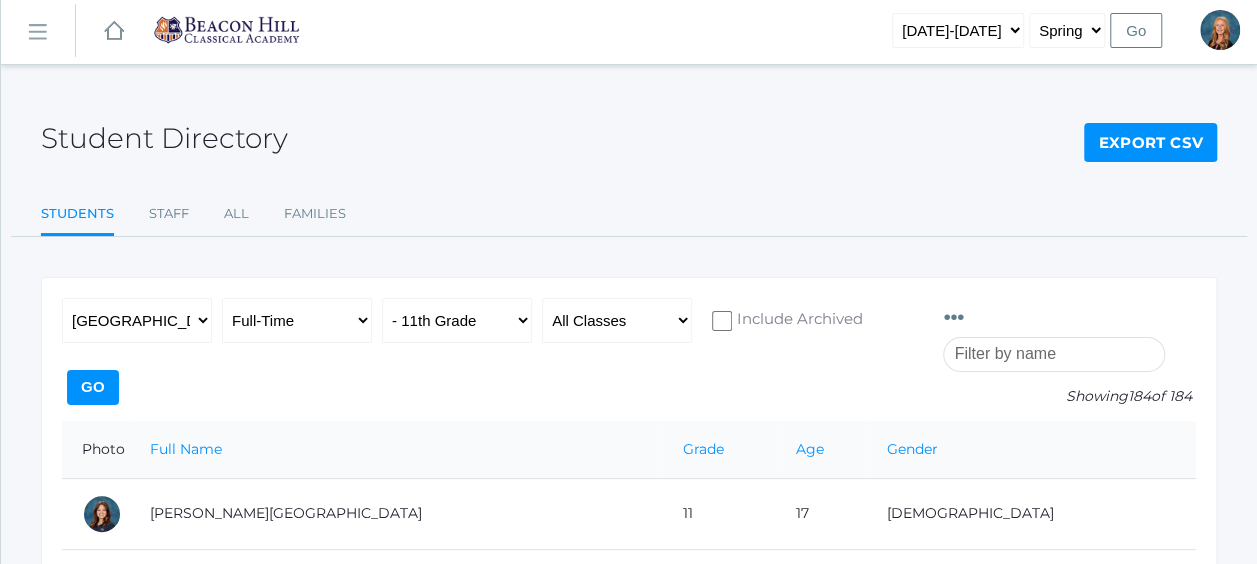 click on "Students
Staff
All
Families" at bounding box center [629, 215] 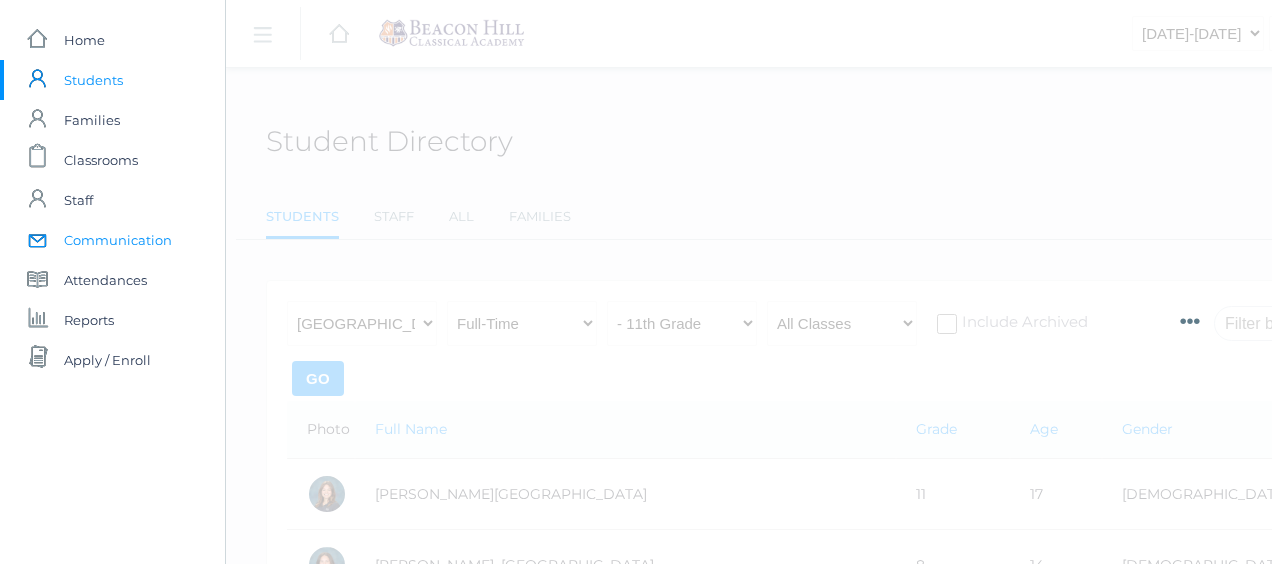 click on "Communication" at bounding box center (118, 240) 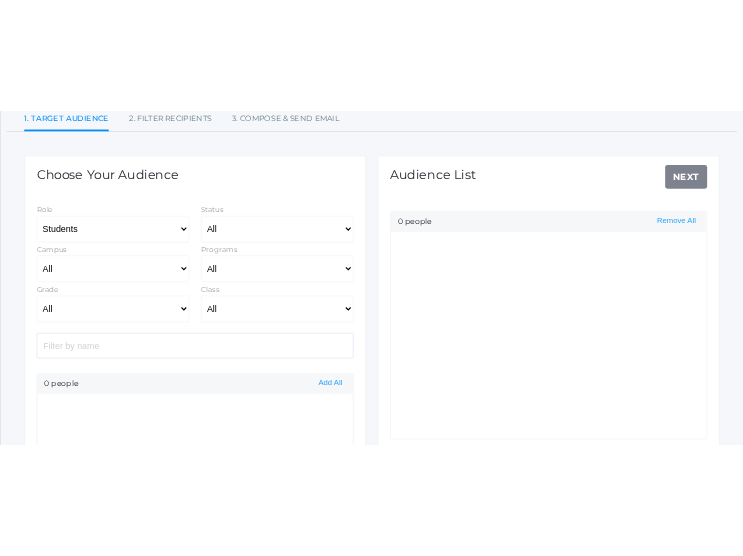 scroll, scrollTop: 214, scrollLeft: 0, axis: vertical 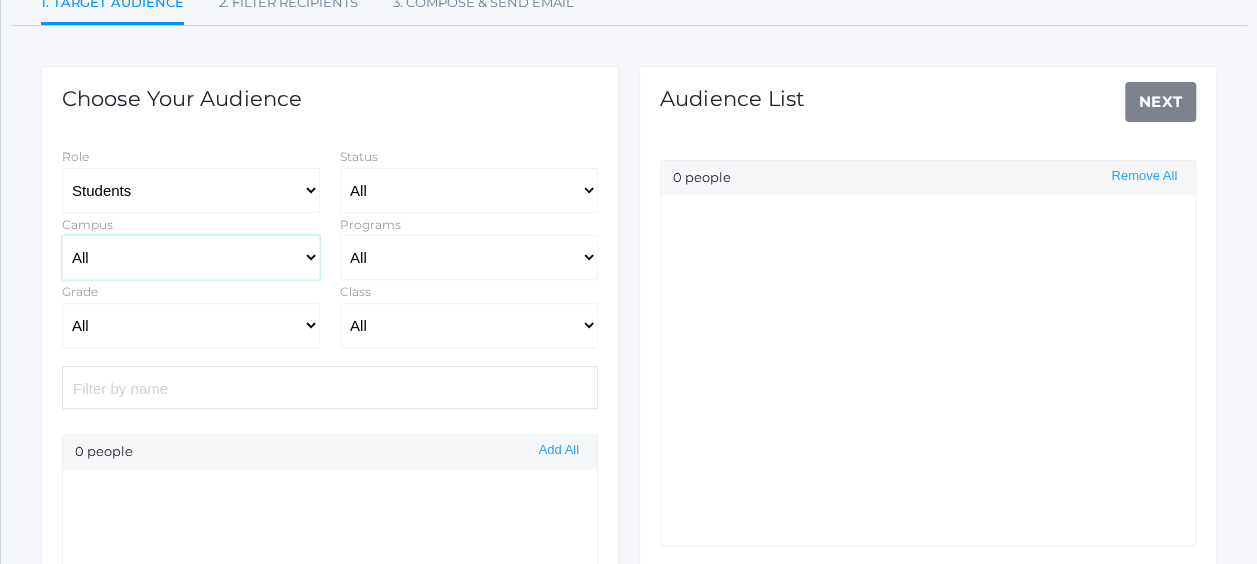 click on "All Upper Campus Lower Campus" 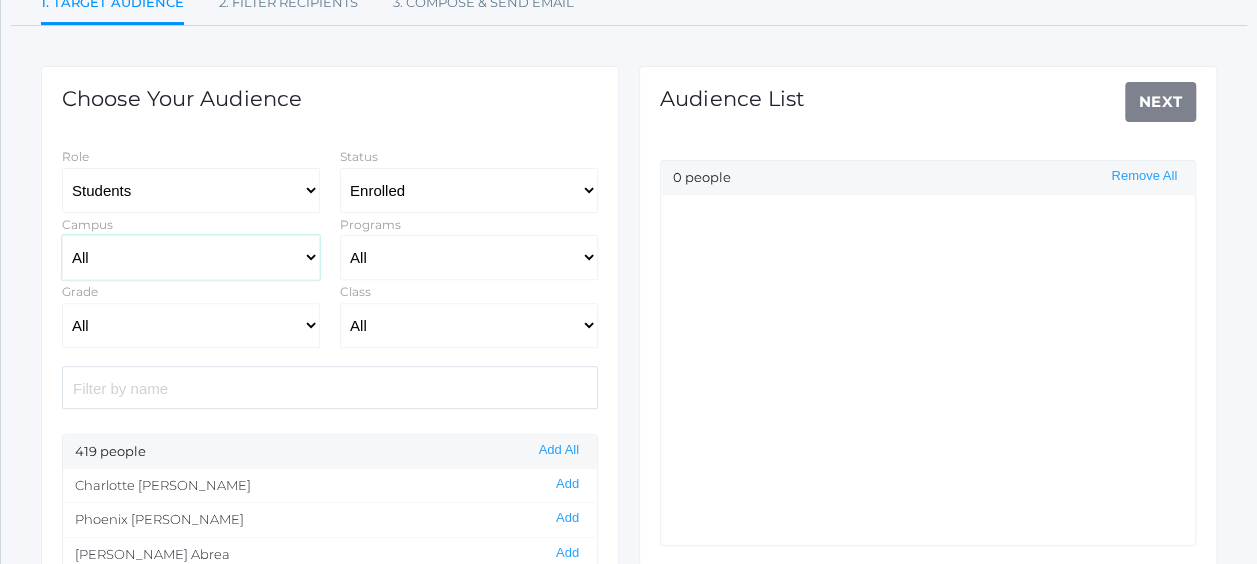 select on "upper" 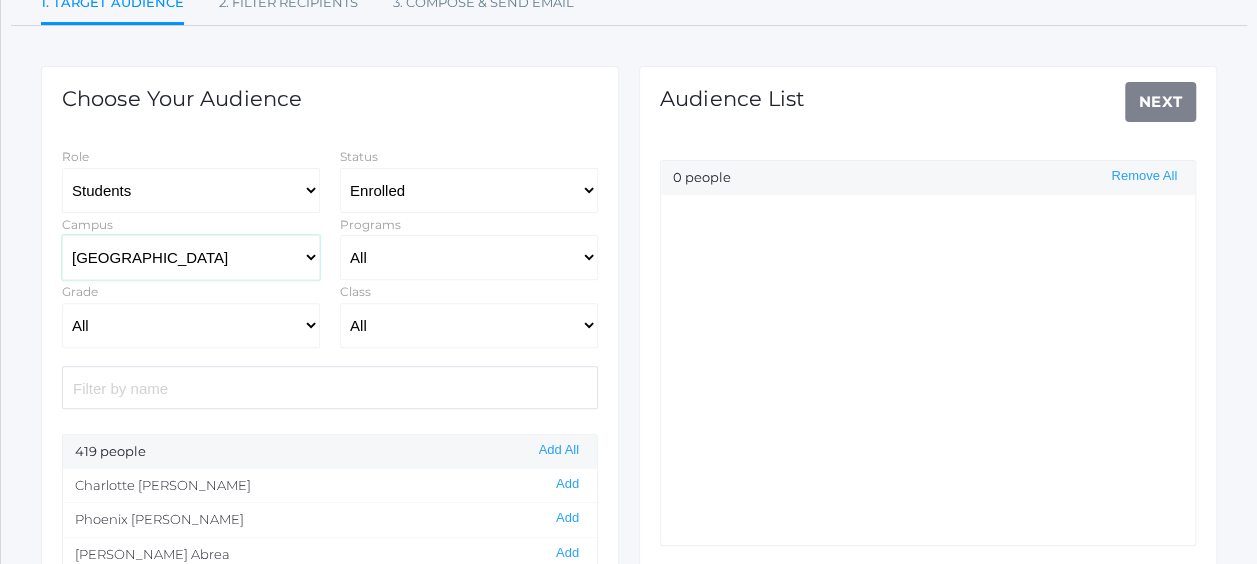 click on "All Upper Campus Lower Campus" 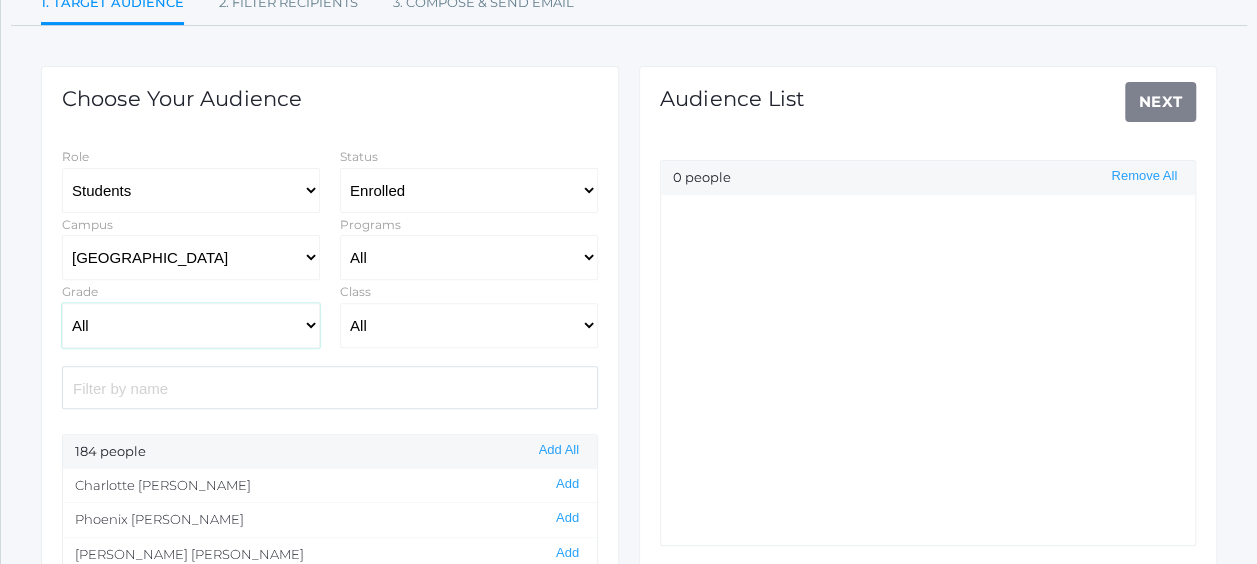 click on "All Grammar - Kindergarten - 1st Grade - 2nd Grade - 3rd Grade - 4th Grade - 5th Grade Logic - 6th Grade - 7th Grade - 8th Grade Rhetoric - 9th Grade - 10th Grade - 11th Grade - 12th Grade" 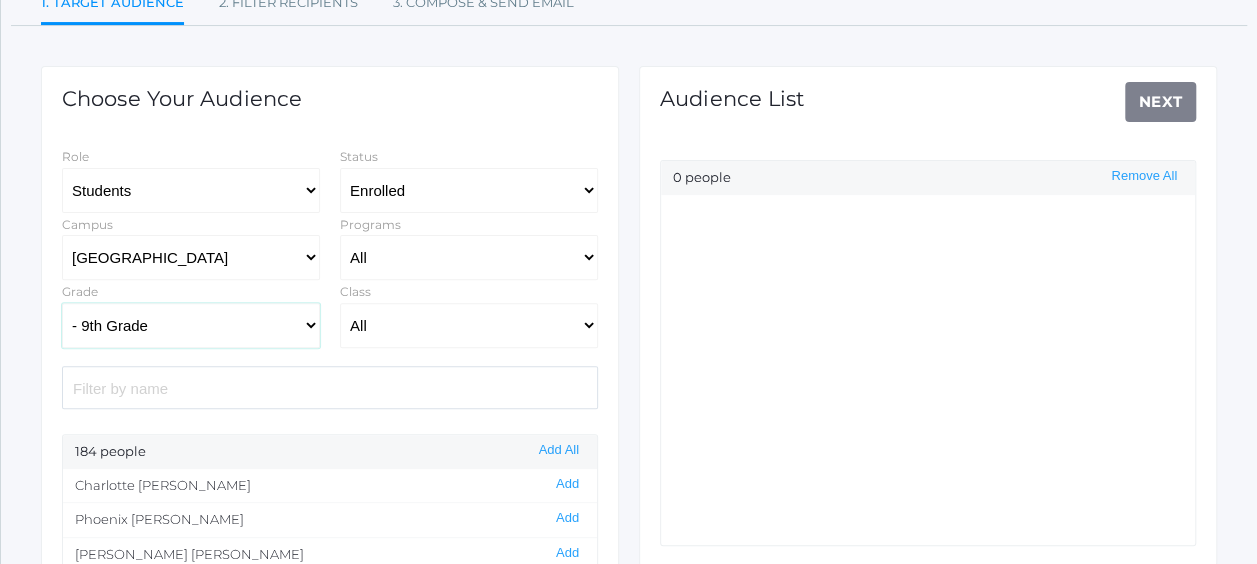 click on "All Grammar - Kindergarten - 1st Grade - 2nd Grade - 3rd Grade - 4th Grade - 5th Grade Logic - 6th Grade - 7th Grade - 8th Grade Rhetoric - 9th Grade - 10th Grade - 11th Grade - 12th Grade" 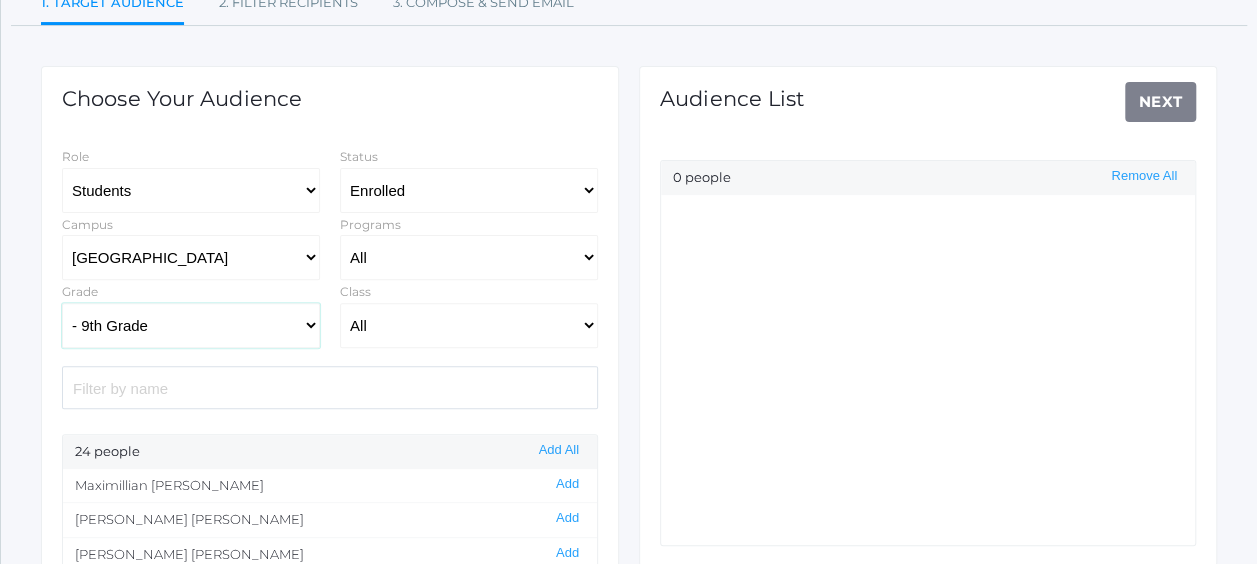 click on "All Grammar - Kindergarten - 1st Grade - 2nd Grade - 3rd Grade - 4th Grade - 5th Grade Logic - 6th Grade - 7th Grade - 8th Grade Rhetoric - 9th Grade - 10th Grade - 11th Grade - 12th Grade" 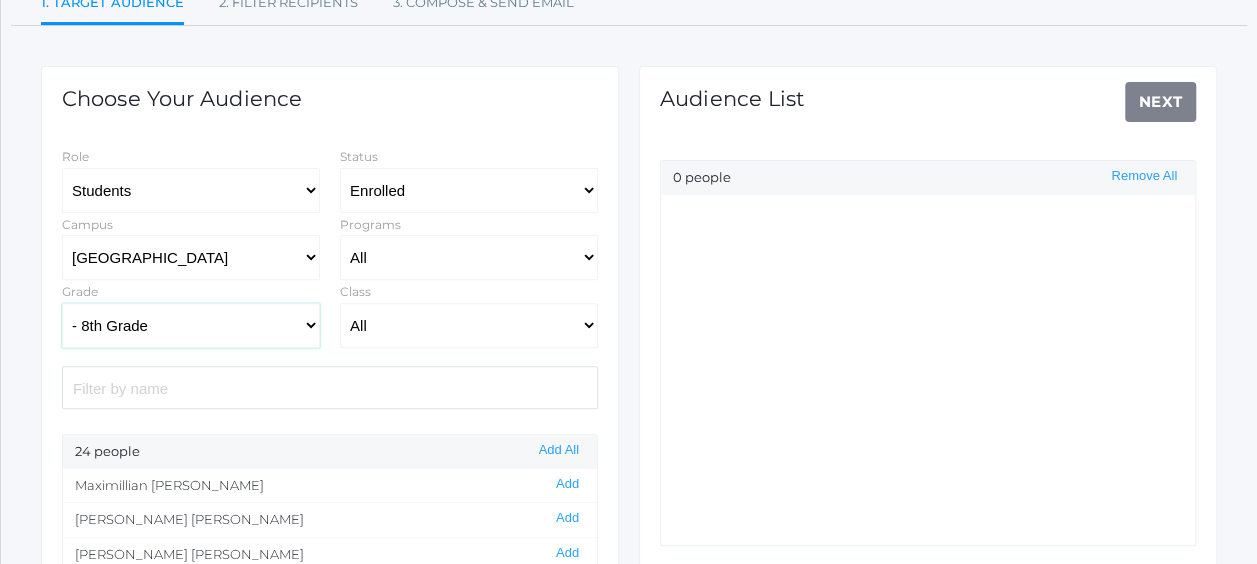 click on "All Grammar - Kindergarten - 1st Grade - 2nd Grade - 3rd Grade - 4th Grade - 5th Grade Logic - 6th Grade - 7th Grade - 8th Grade Rhetoric - 9th Grade - 10th Grade - 11th Grade - 12th Grade" 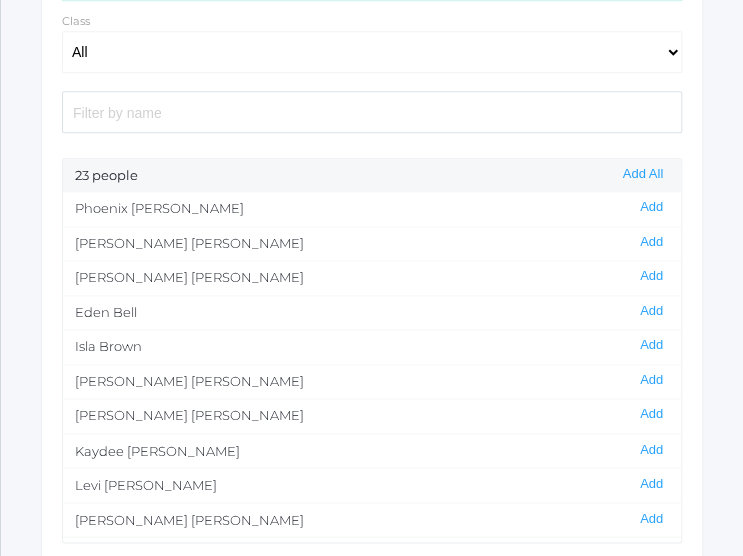 scroll, scrollTop: 682, scrollLeft: 0, axis: vertical 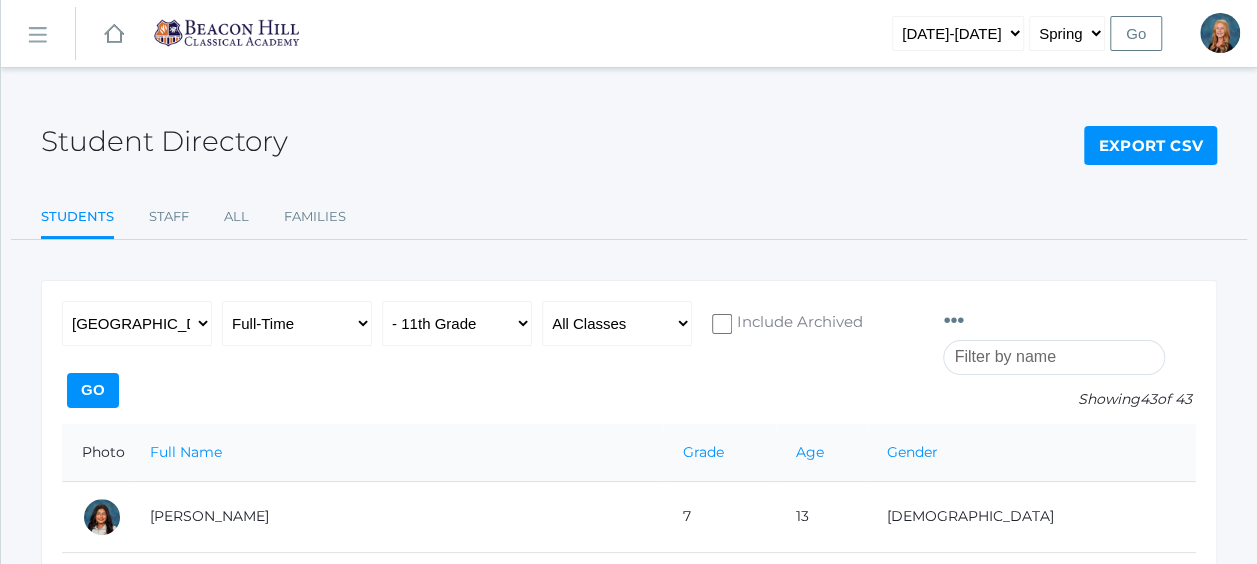 click on "Students" at bounding box center (77, 218) 